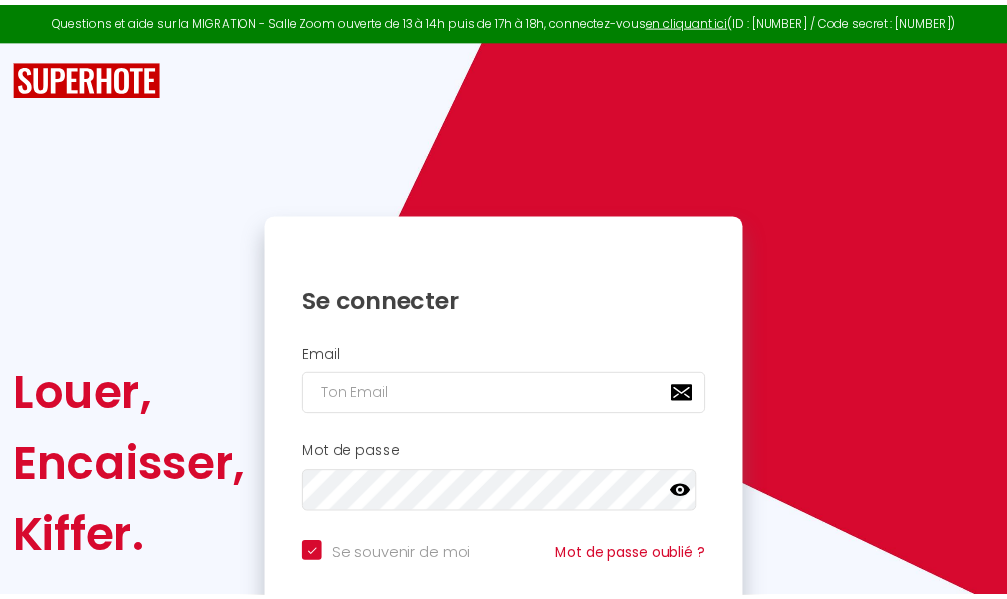 scroll, scrollTop: 0, scrollLeft: 0, axis: both 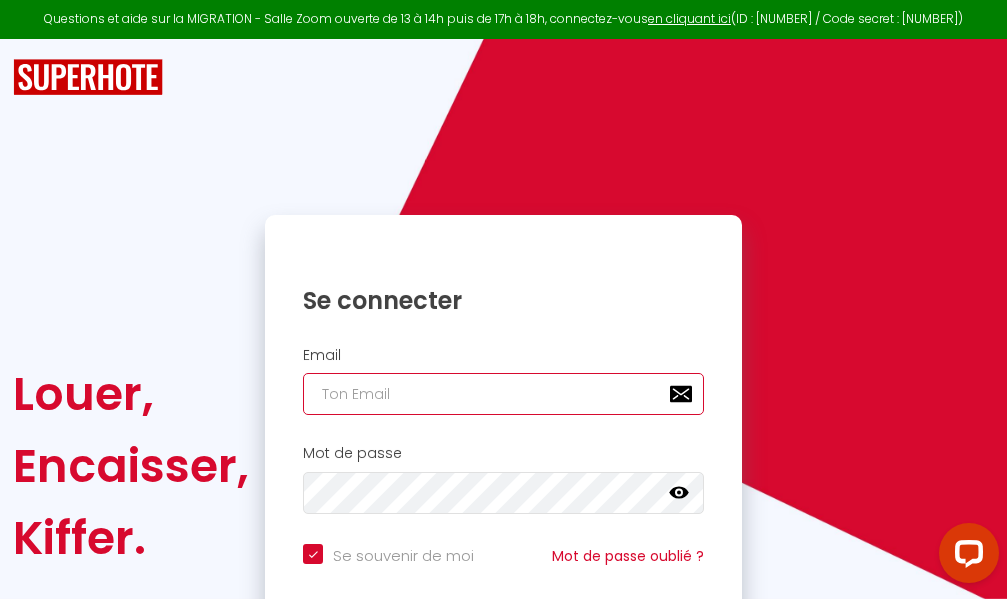 click at bounding box center [503, 394] 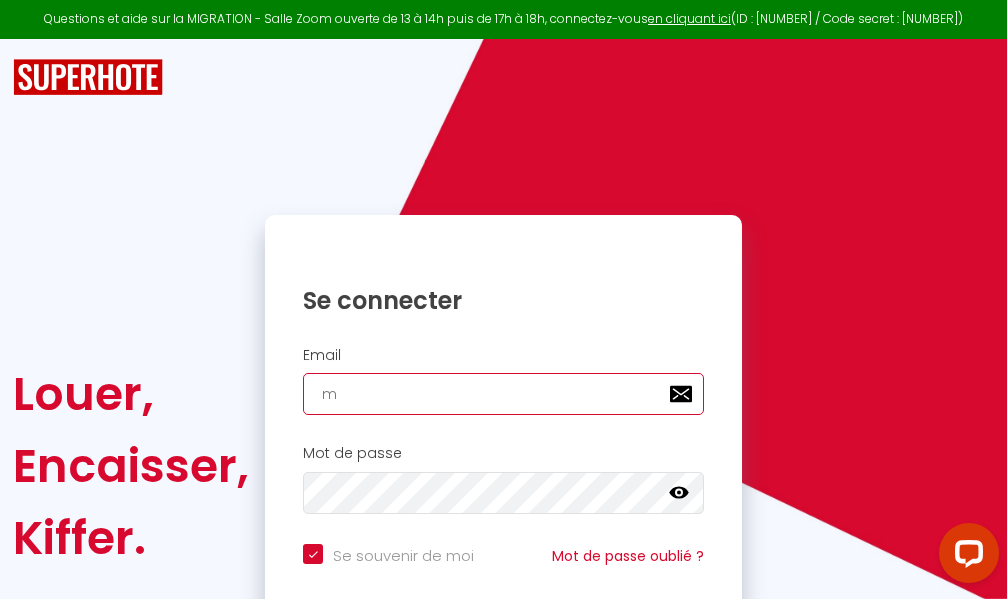 checkbox on "true" 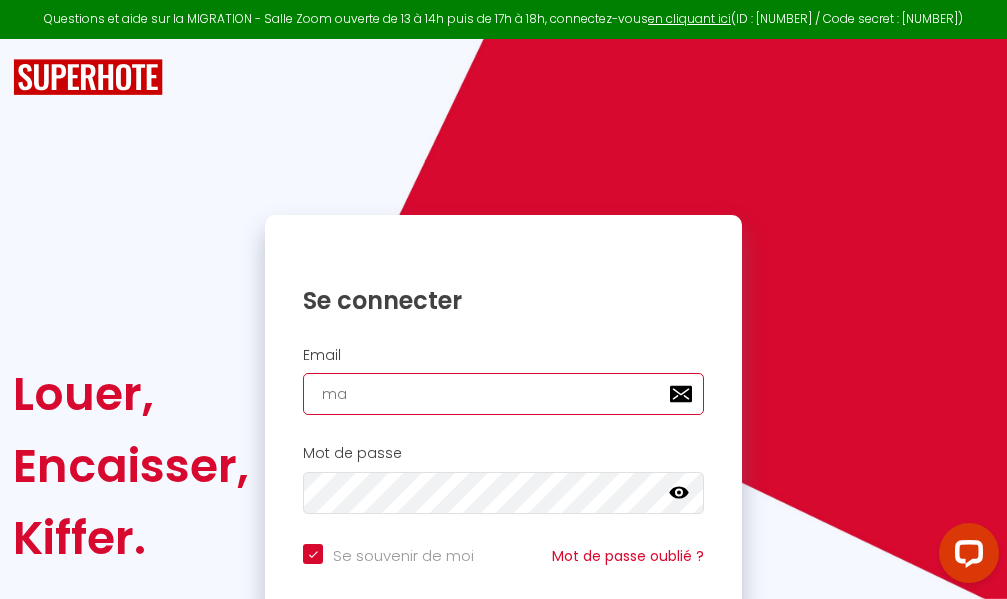 checkbox on "true" 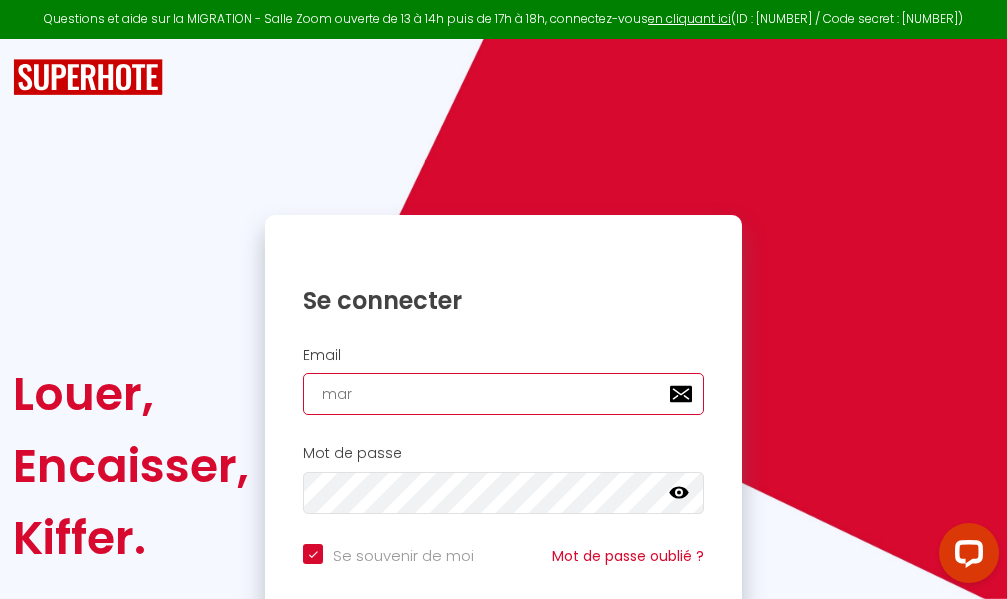 checkbox on "true" 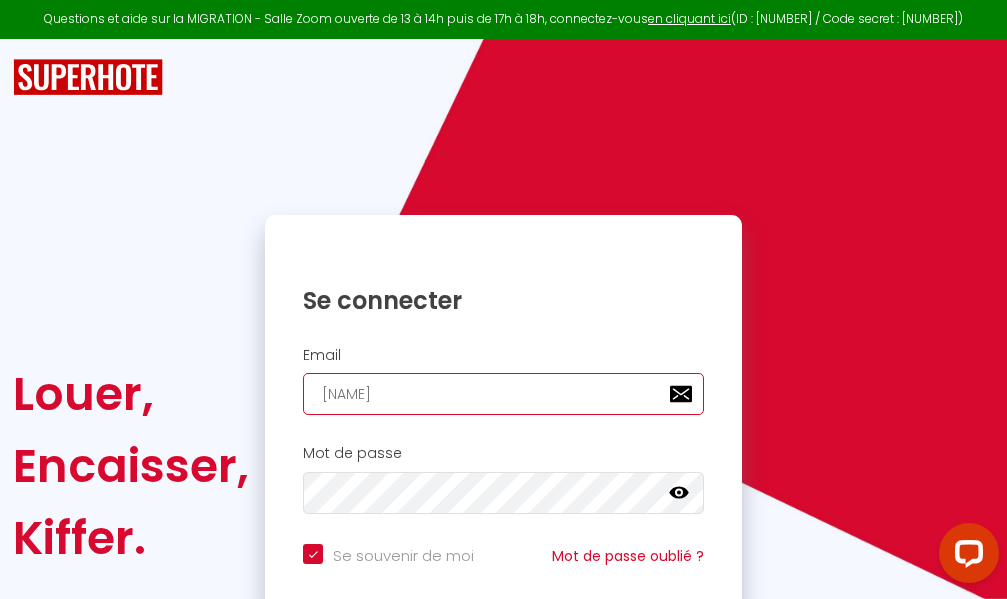 checkbox on "true" 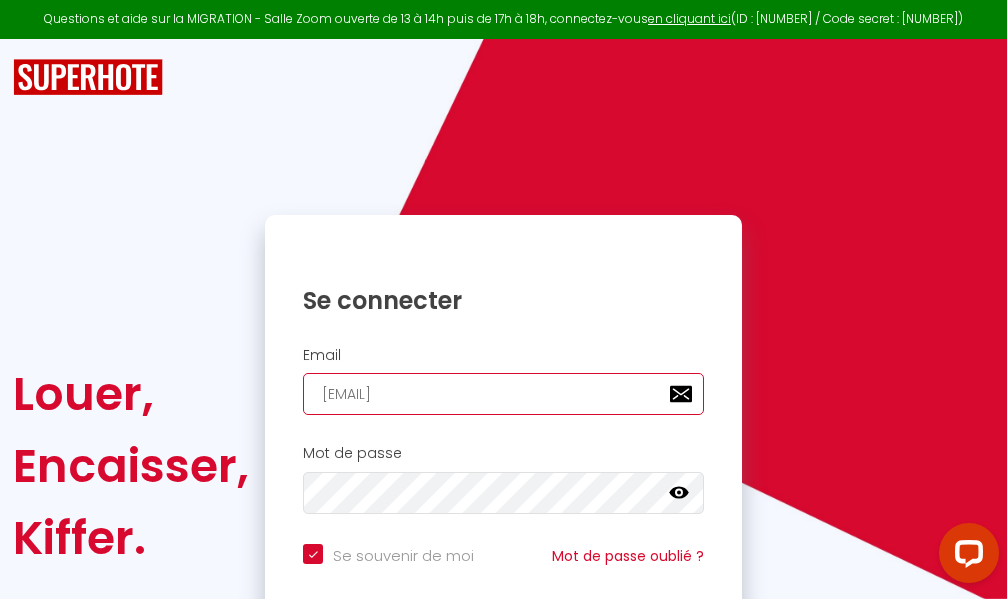 checkbox on "true" 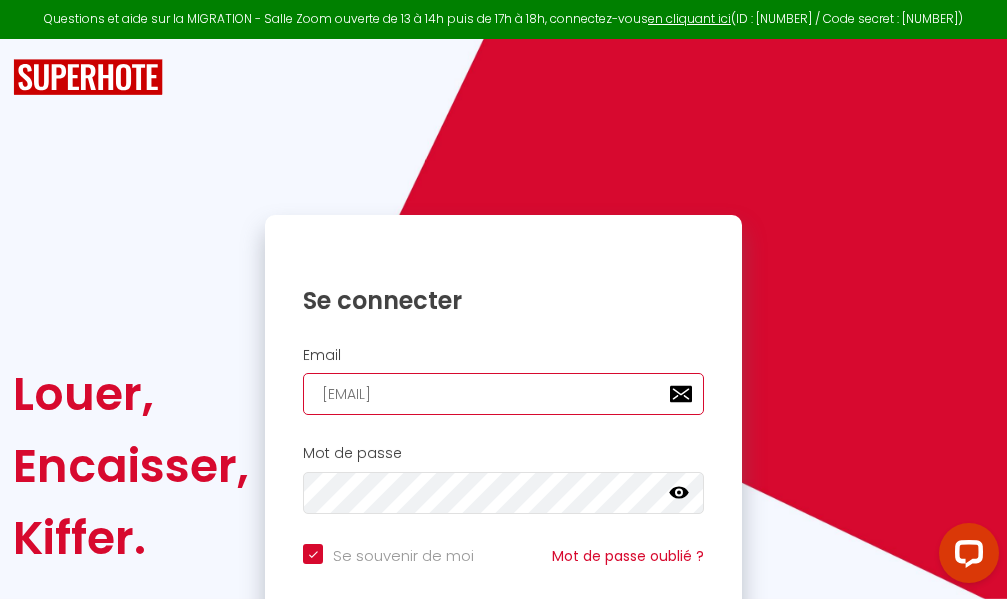 type on "[EMAIL]" 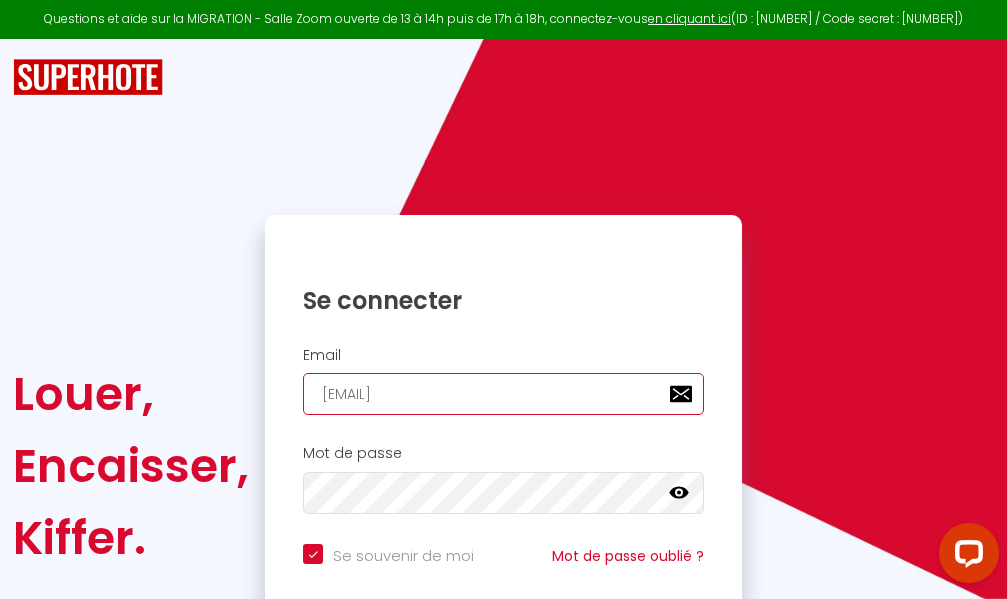 type on "[EMAIL]" 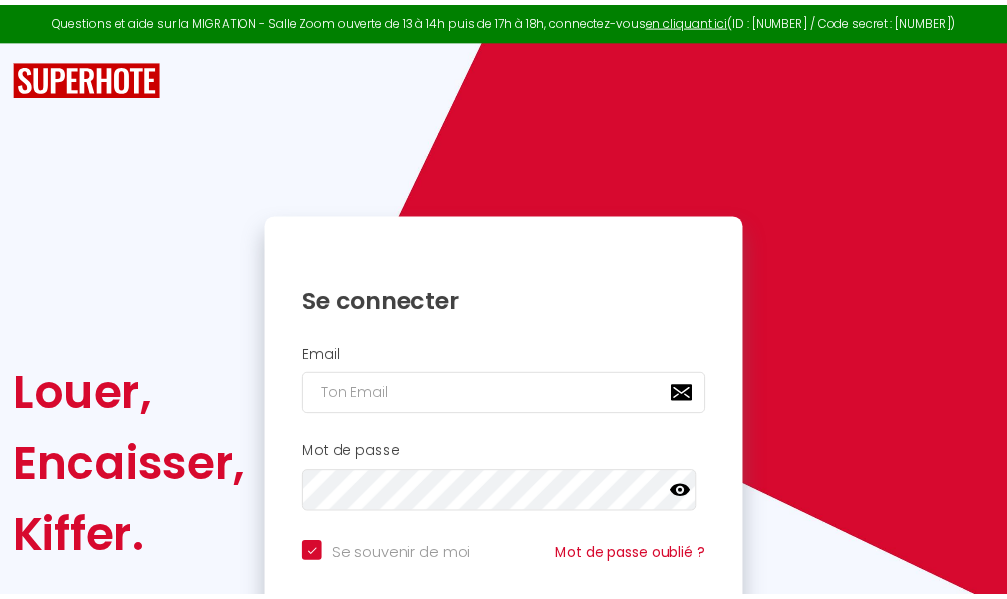 scroll, scrollTop: 0, scrollLeft: 0, axis: both 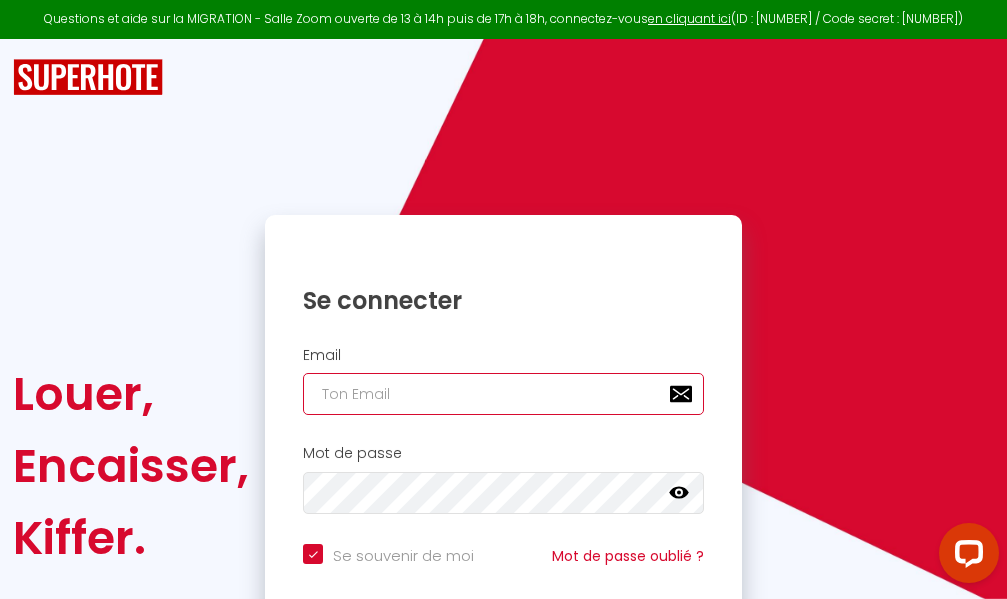 click at bounding box center (503, 394) 